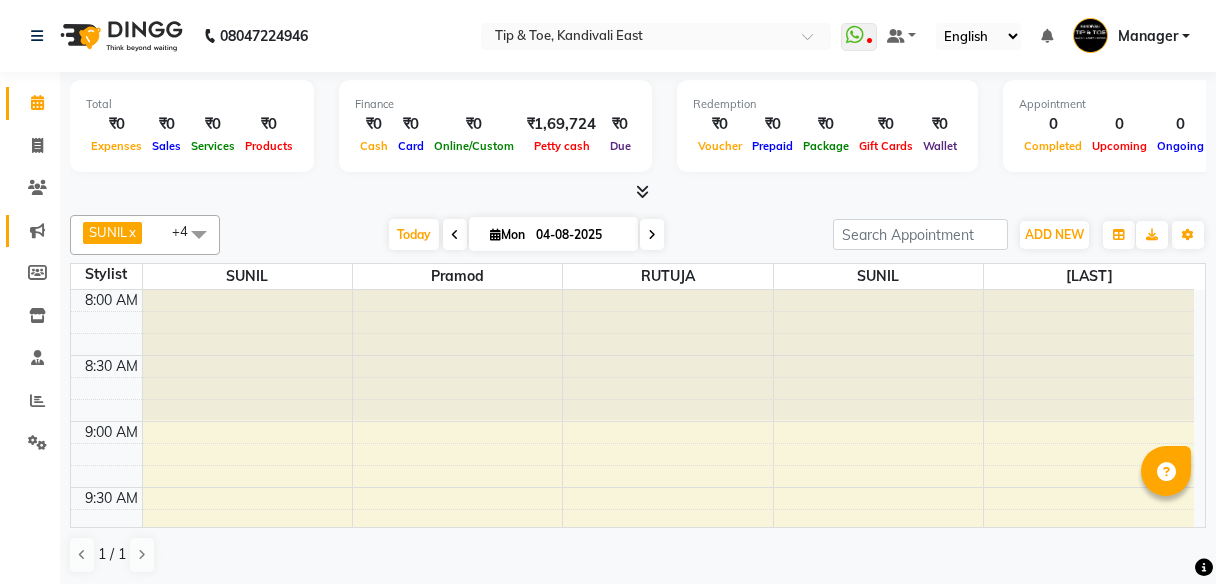 scroll, scrollTop: 0, scrollLeft: 0, axis: both 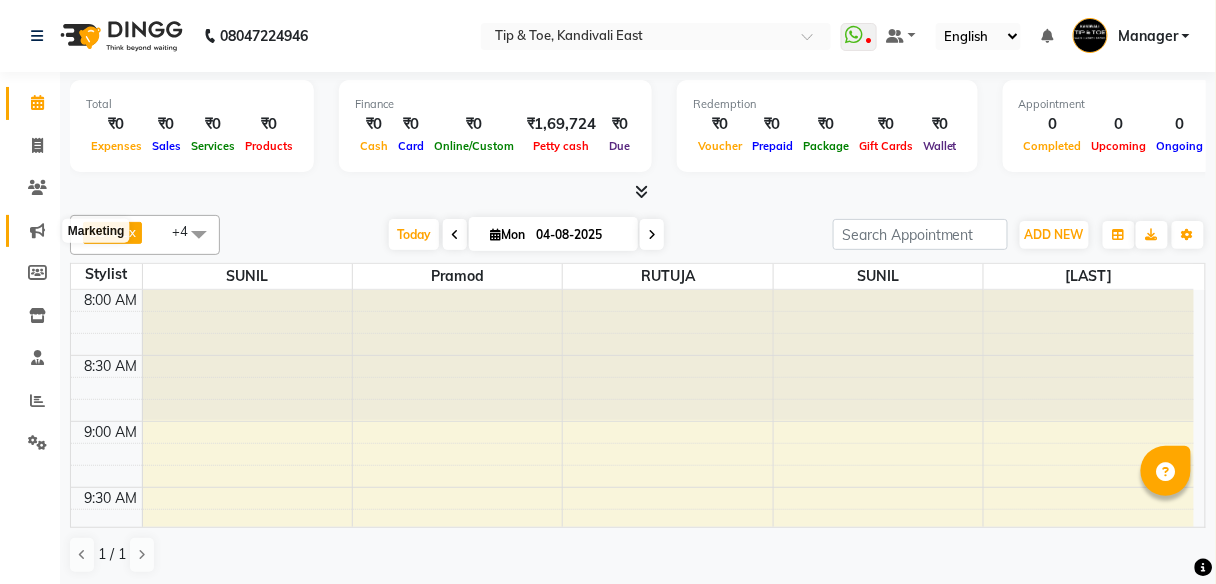 click 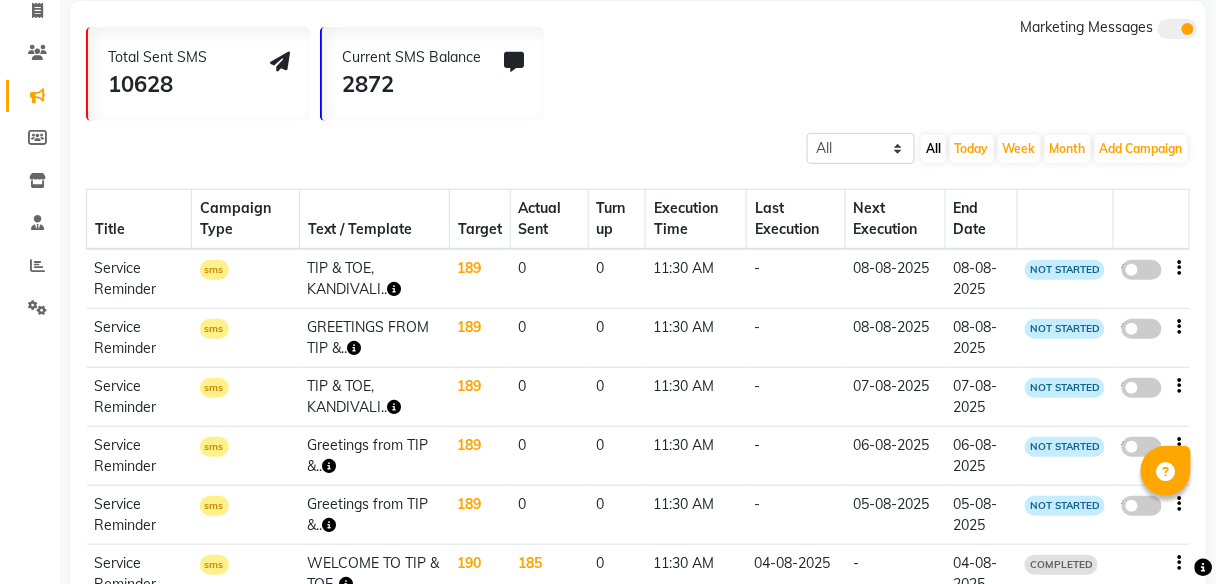 scroll, scrollTop: 80, scrollLeft: 0, axis: vertical 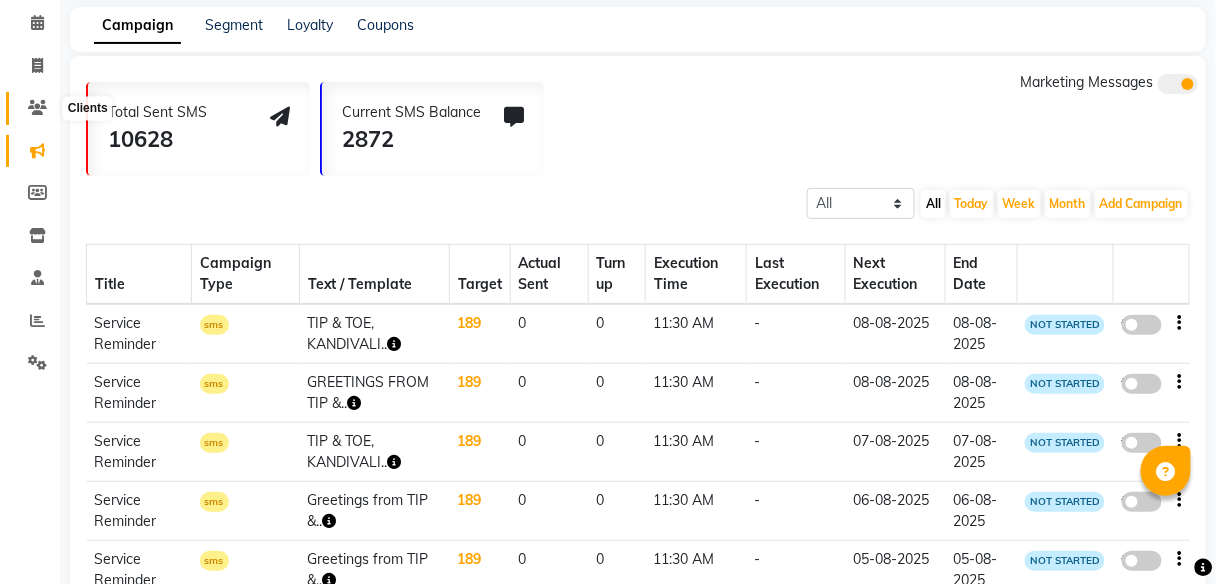 click 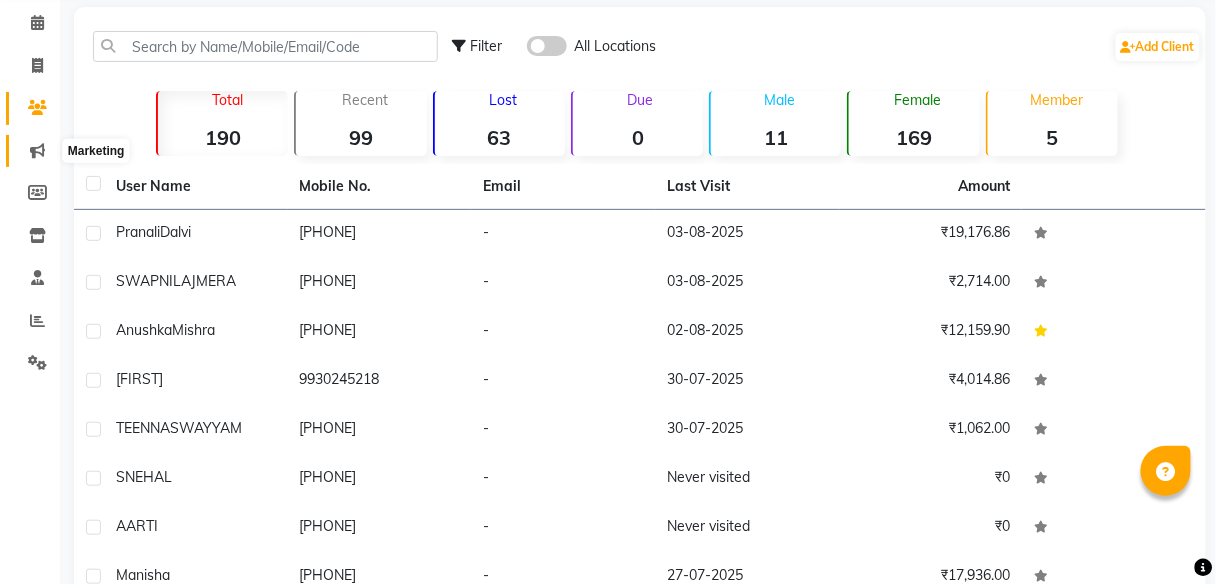 click 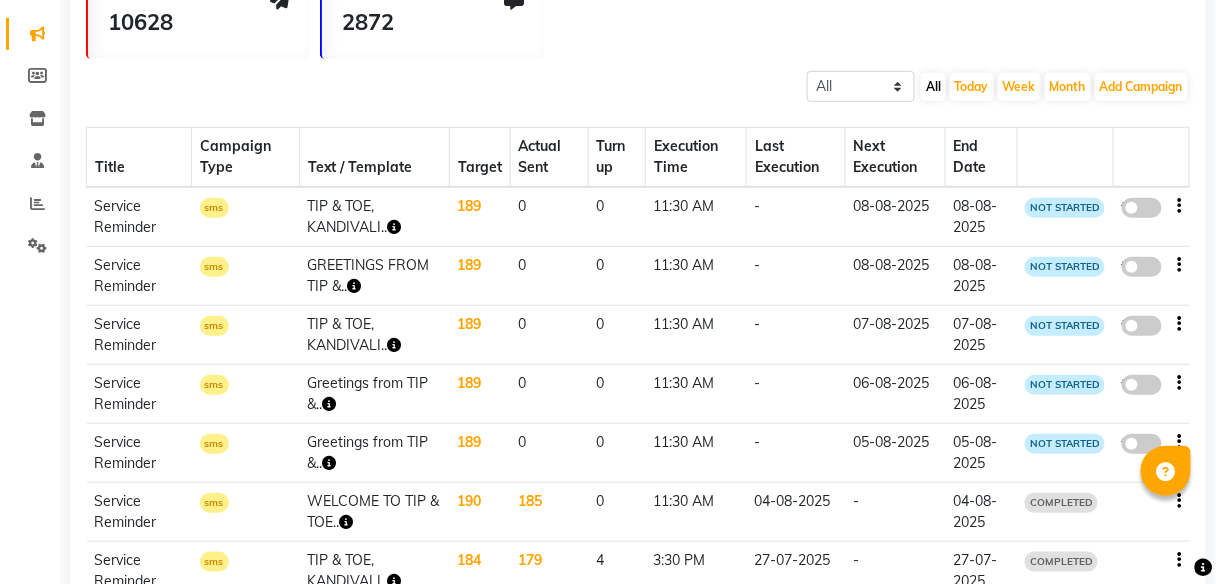 scroll, scrollTop: 160, scrollLeft: 0, axis: vertical 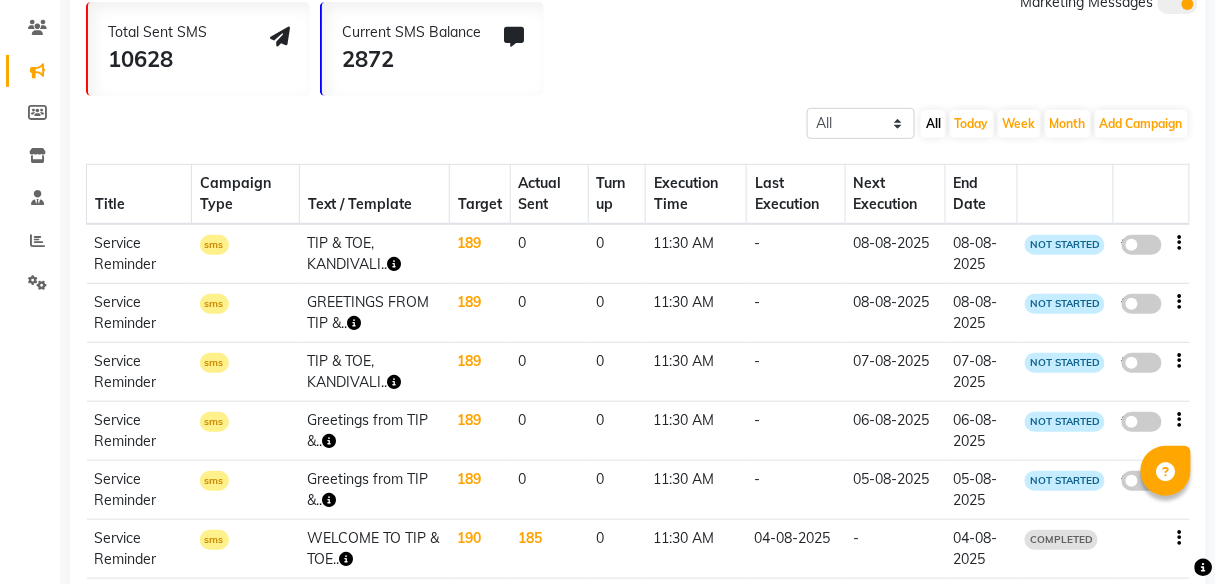 click on "Greetings from TIP &.." 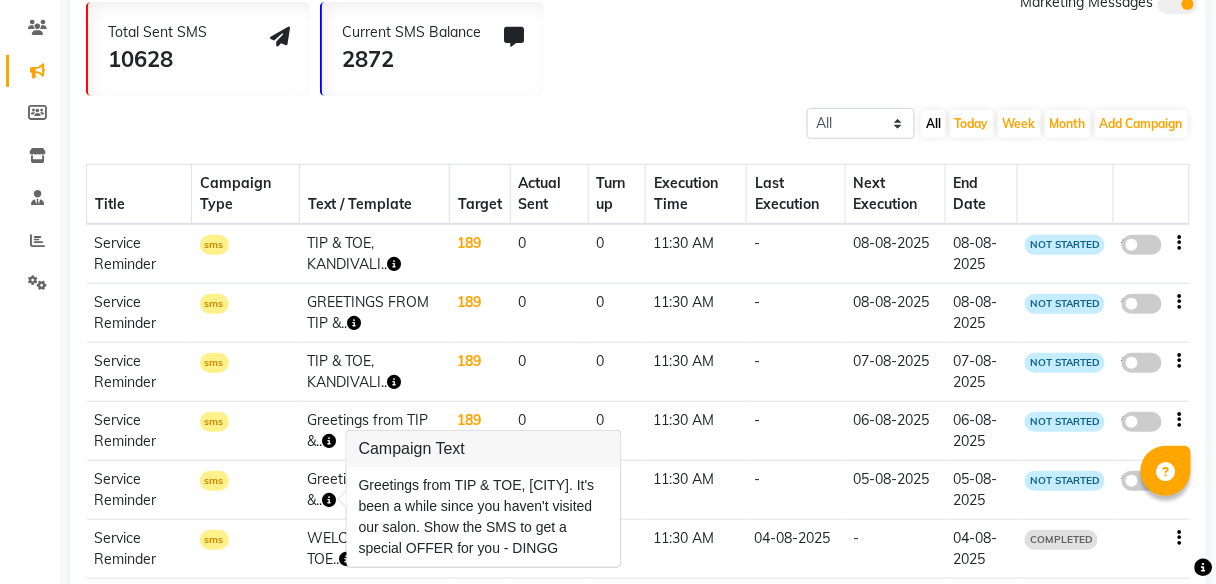 click on "NOT STARTED" 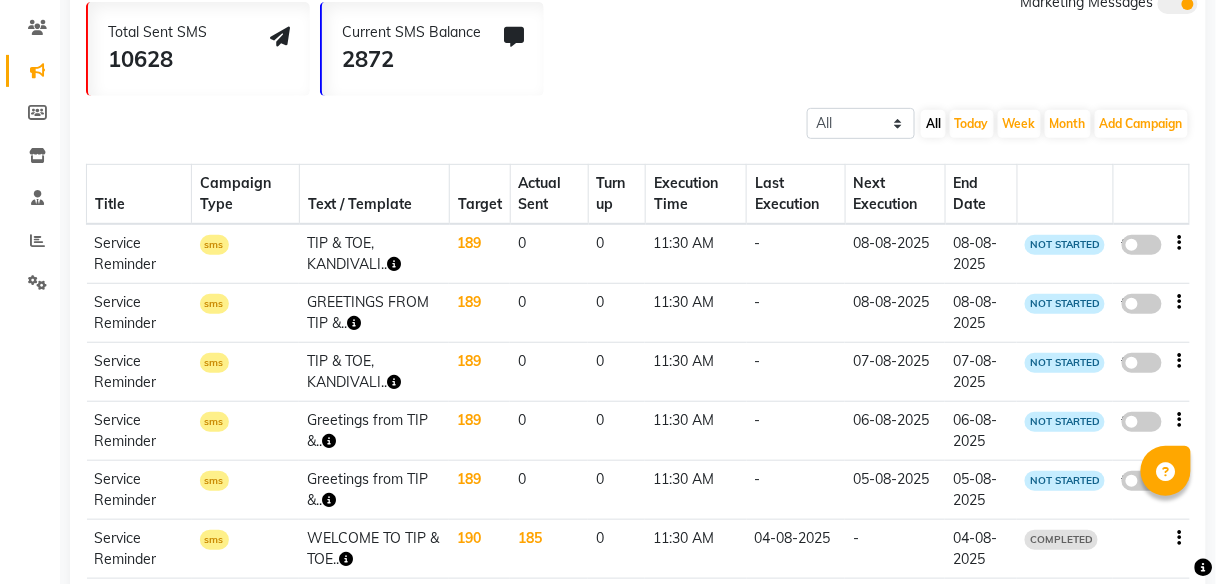 click 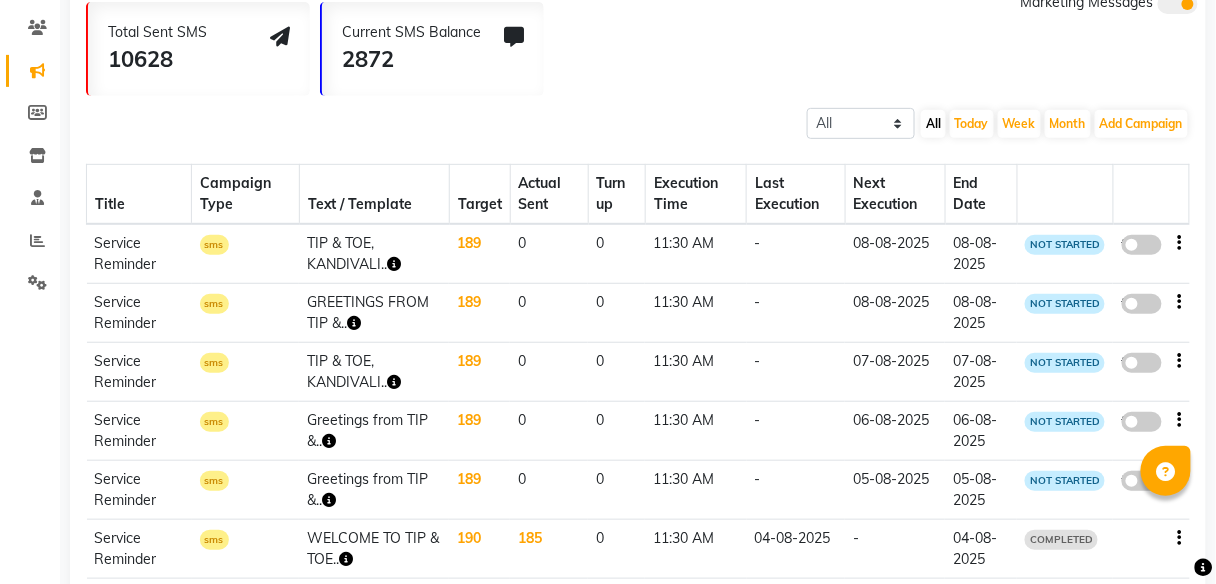 click on "false" 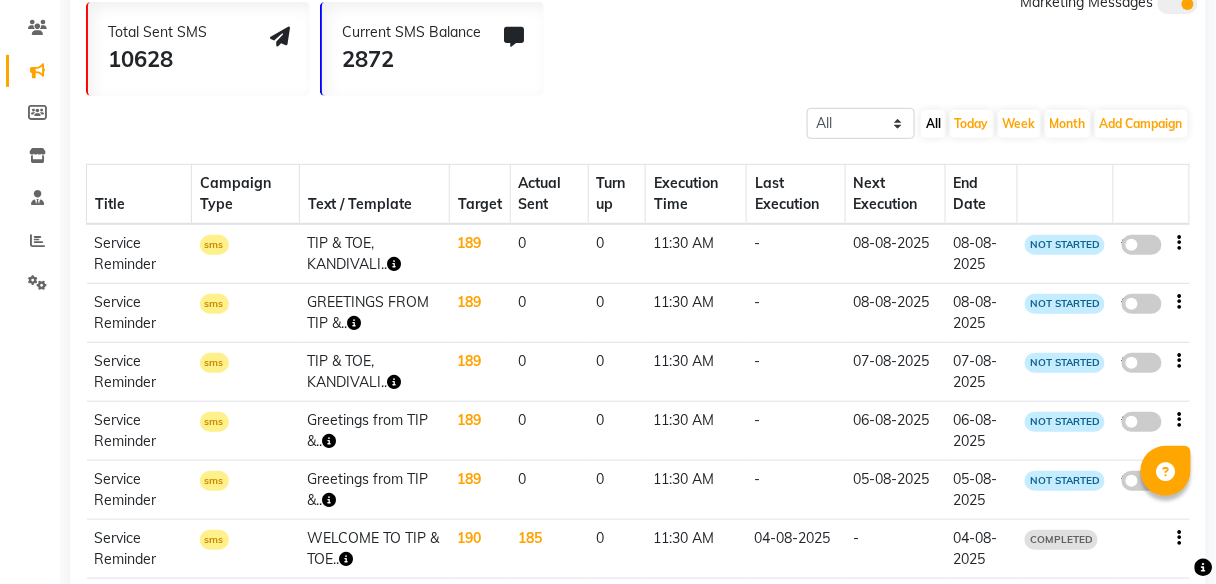 select on "3" 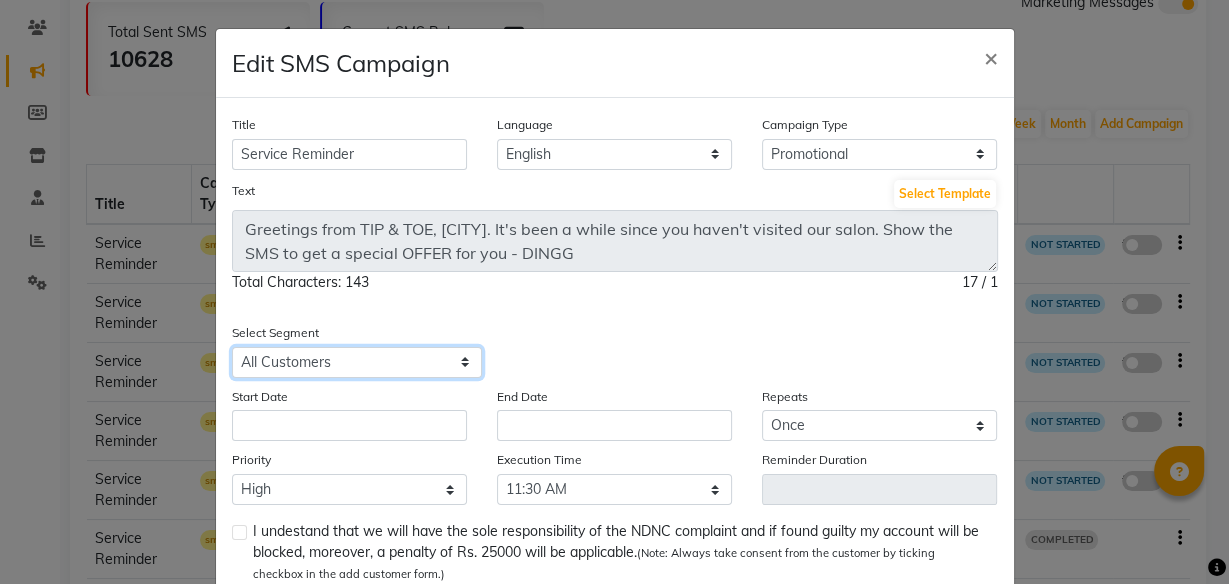 click on "Select All Customers All Male Customer All Female Customer All Members All Customers Visited in last 30 days All Customers Visited in last 60 days but not in last 30 days Inactive/Lost Customers High Ticket Customers Low Ticket Customers Frequent Customers Regular Customers New Customers All Customers with Valid Birthdays All Customers with Valid Anniversary All Customer Visited in 2020" at bounding box center [357, 362] 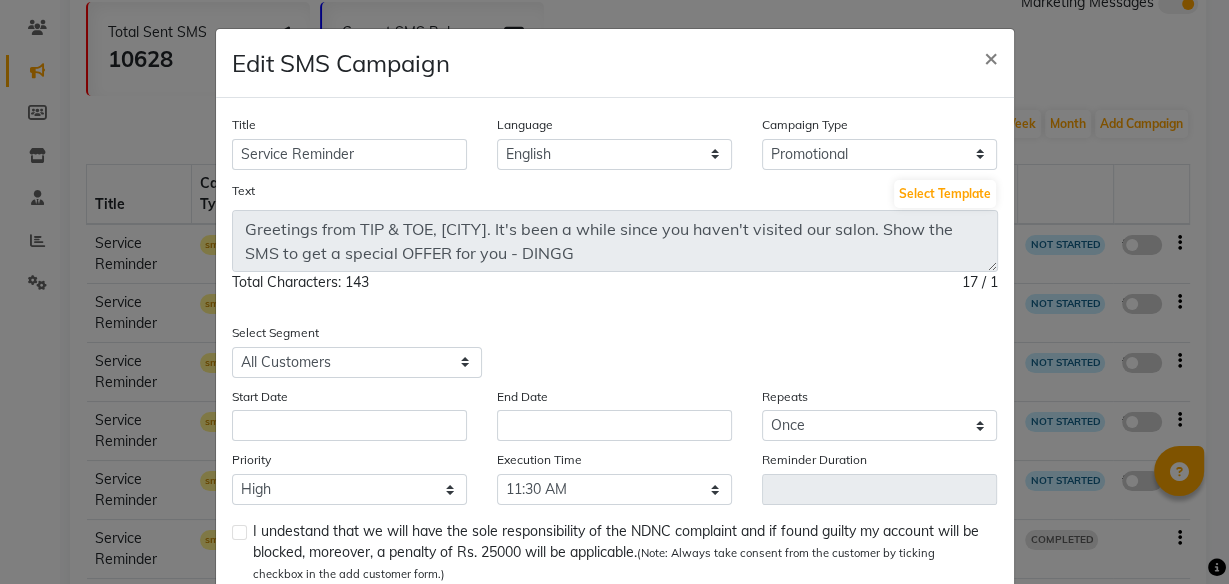 click on "Edit SMS Campaign × Title Service Reminder Language English Campaign Type Select Birthday Anniversary Promotional Service reminder Text Select Template Greetings from TIP & TOE, [CITY]. It's been a while since you haven't visited our salon. Show the SMS to get a special OFFER for you - DINGG Total Characters: 143 17 / 1 Select Segment Select All Customers All Male Customer All Female Customer All Members All Customers Visited in last 30 days All Customers Visited in last 60 days but not in last 30 days Inactive/Lost Customers High Ticket Customers Low Ticket Customers Frequent Customers Regular Customers New Customers All Customers with Valid Birthdays All Customers with Valid Anniversary All Customer Visited in 2020 Start Date End Date Repeats Select Once Daily Alternate Day Weekly Monthly Yearly Priority Low Medium High Execution Time Select 09:00 AM 09:15 AM 09:30 AM 09:45 AM 10:00 AM 10:15 AM 10:30 AM 10:45 AM 11:00 AM 11:15 AM 11:30 AM 11:45 AM 12:00 PM 12:15 PM 12:30 PM 12:45 PM 01:00 PM 01:15 PM ," 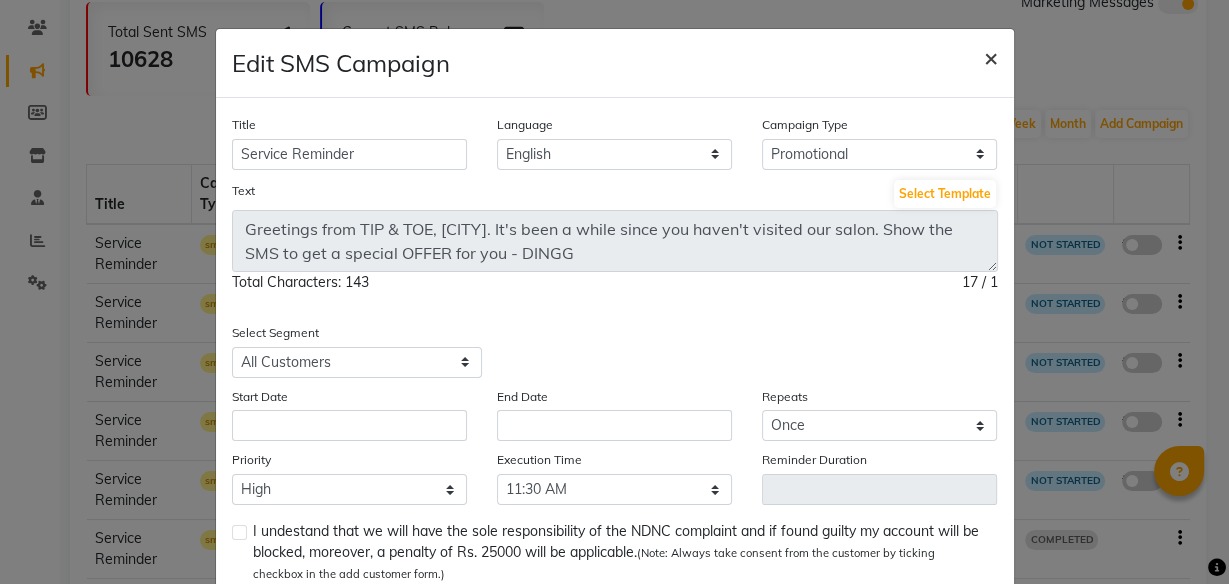 click on "×" 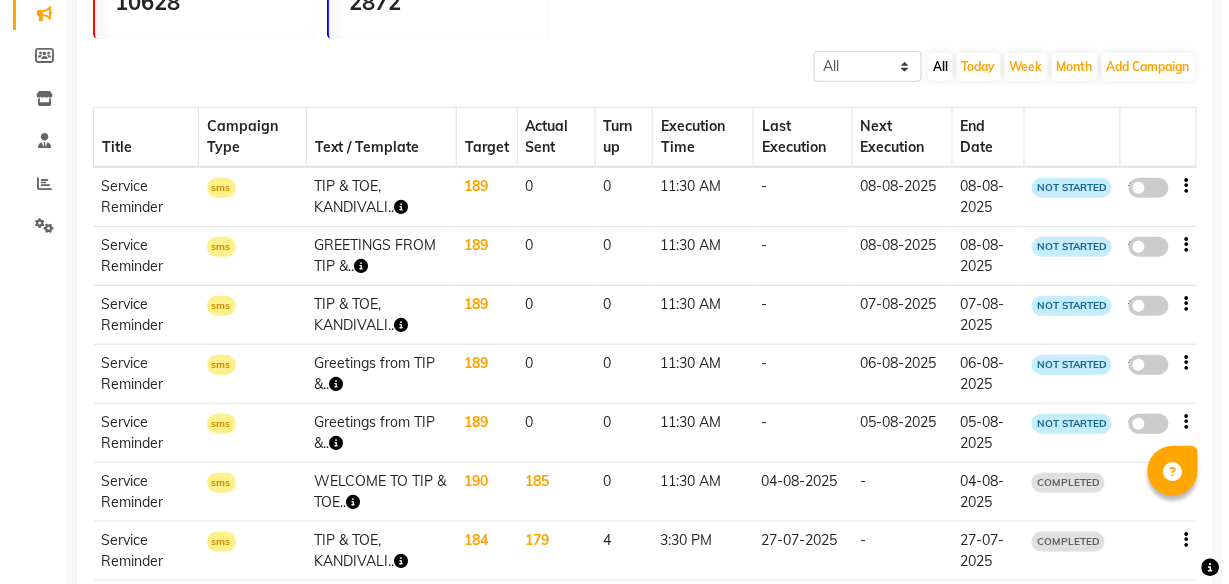 scroll, scrollTop: 240, scrollLeft: 0, axis: vertical 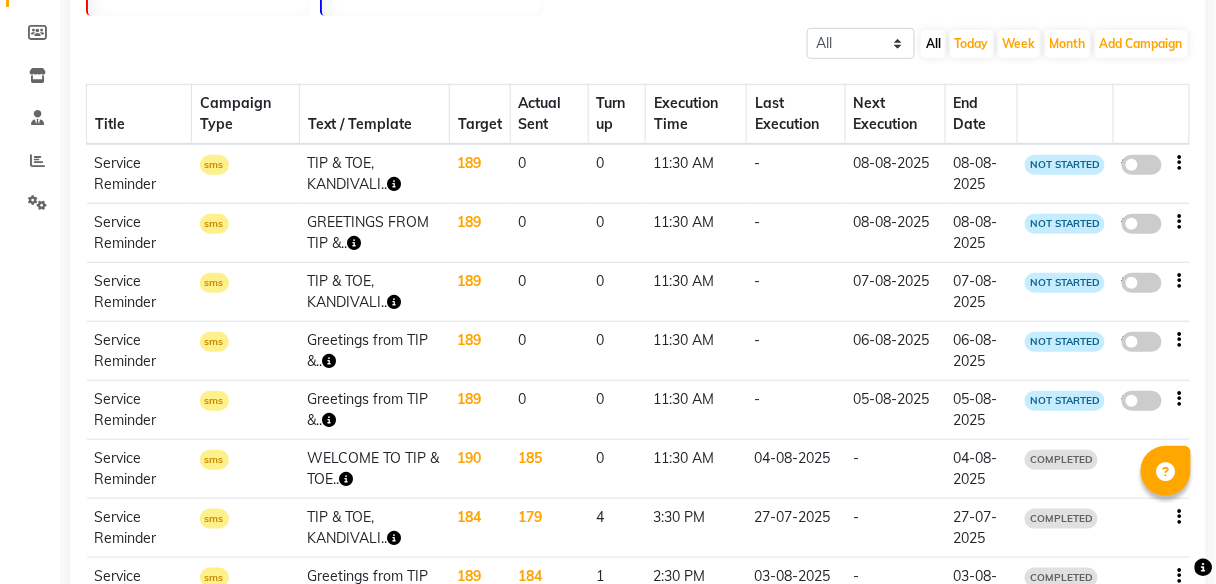 click 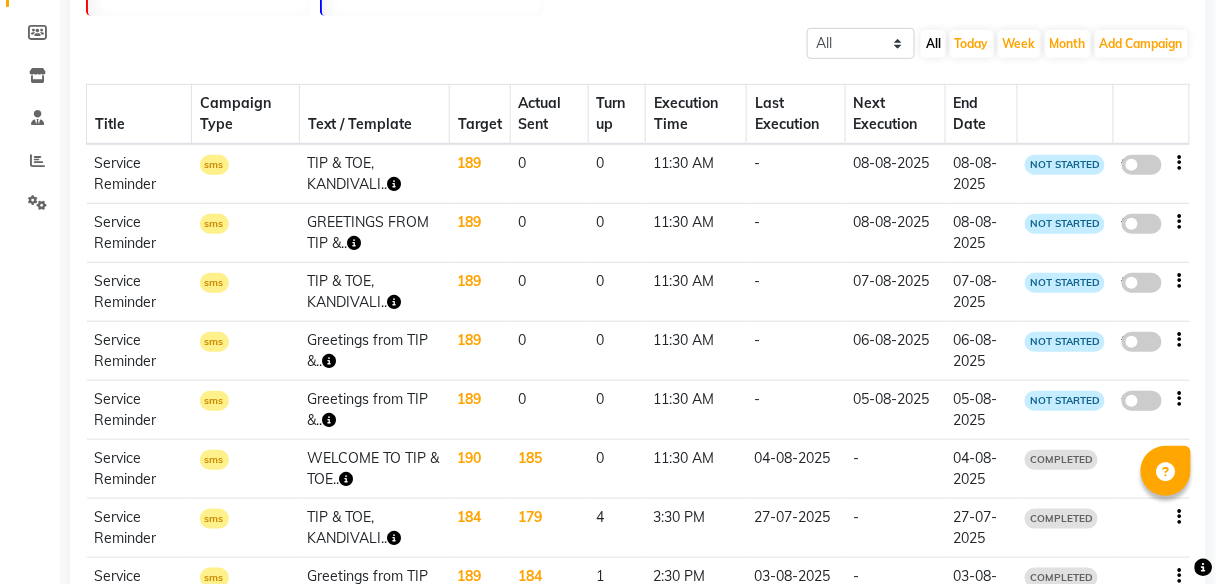 click on "false" 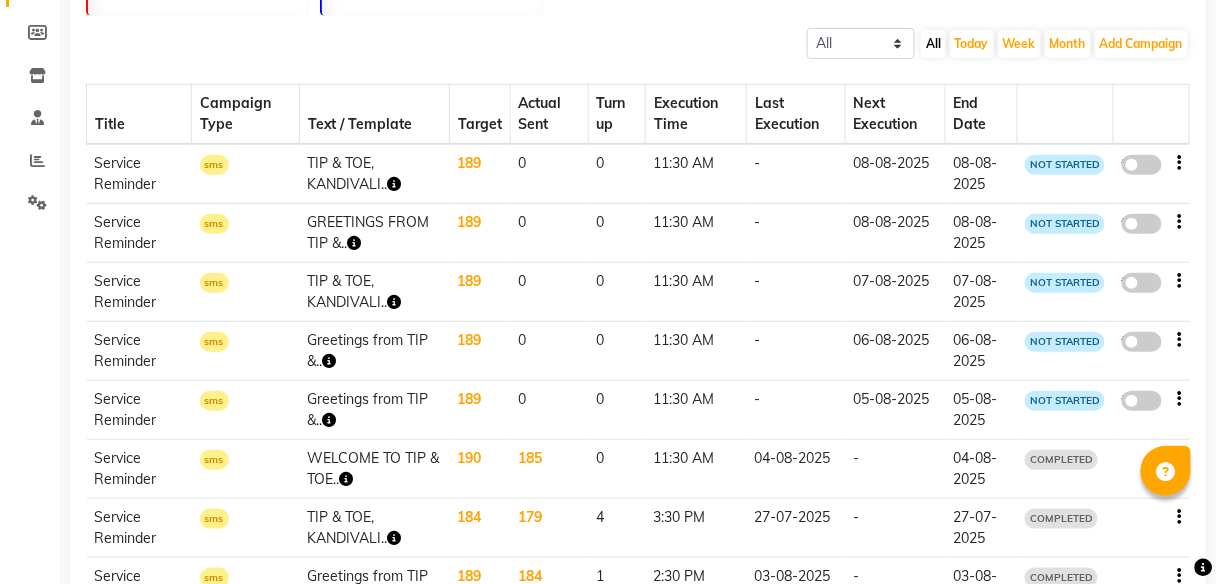 select on "3" 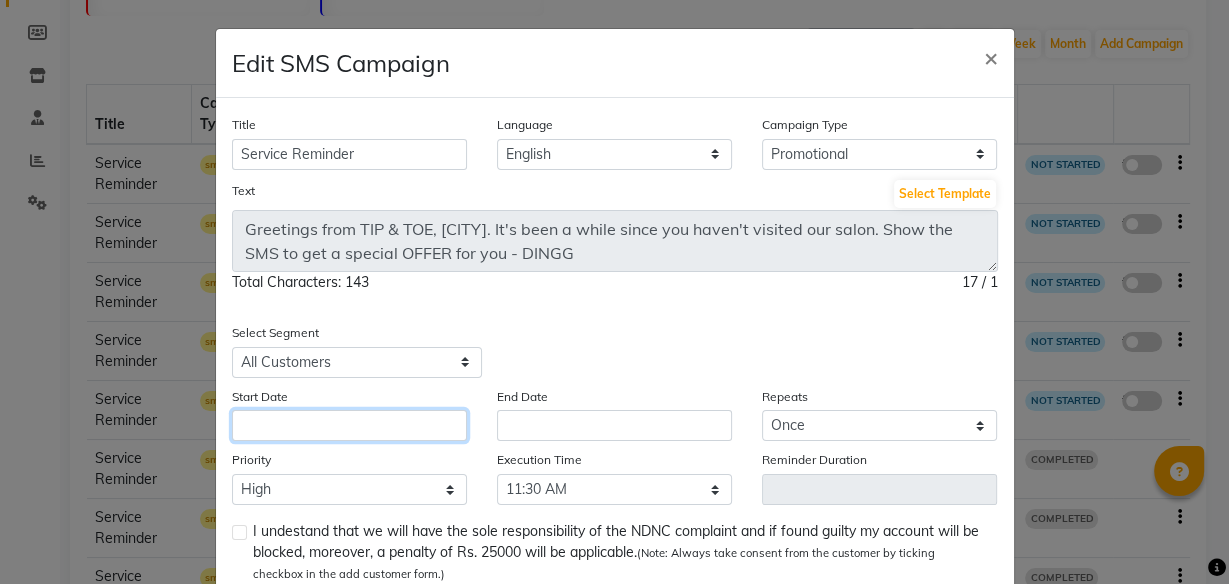 click 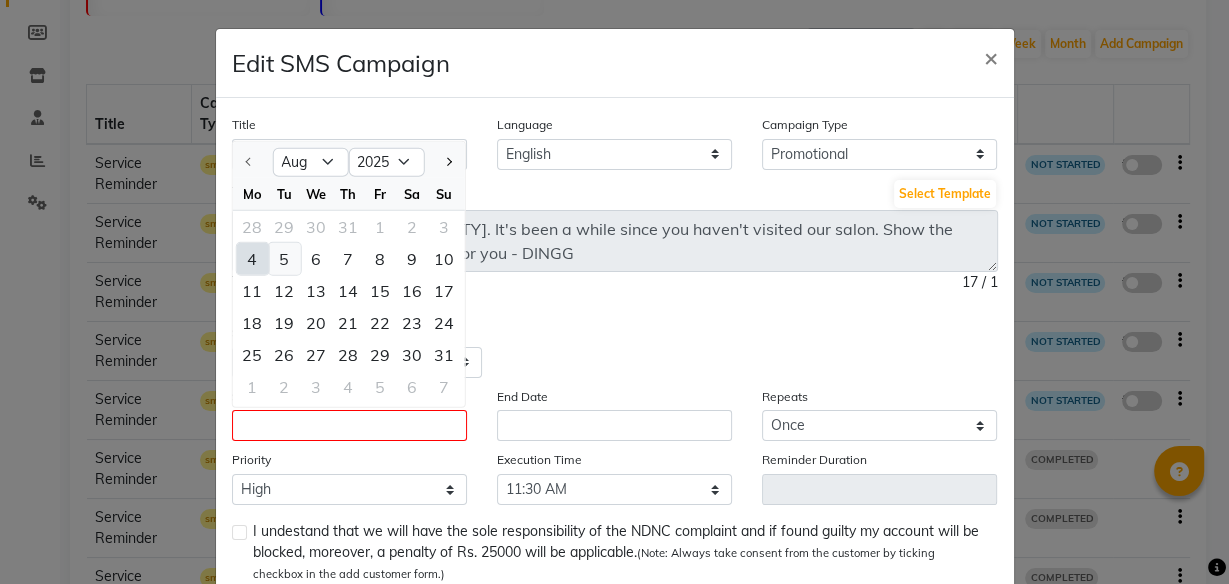 click on "5" 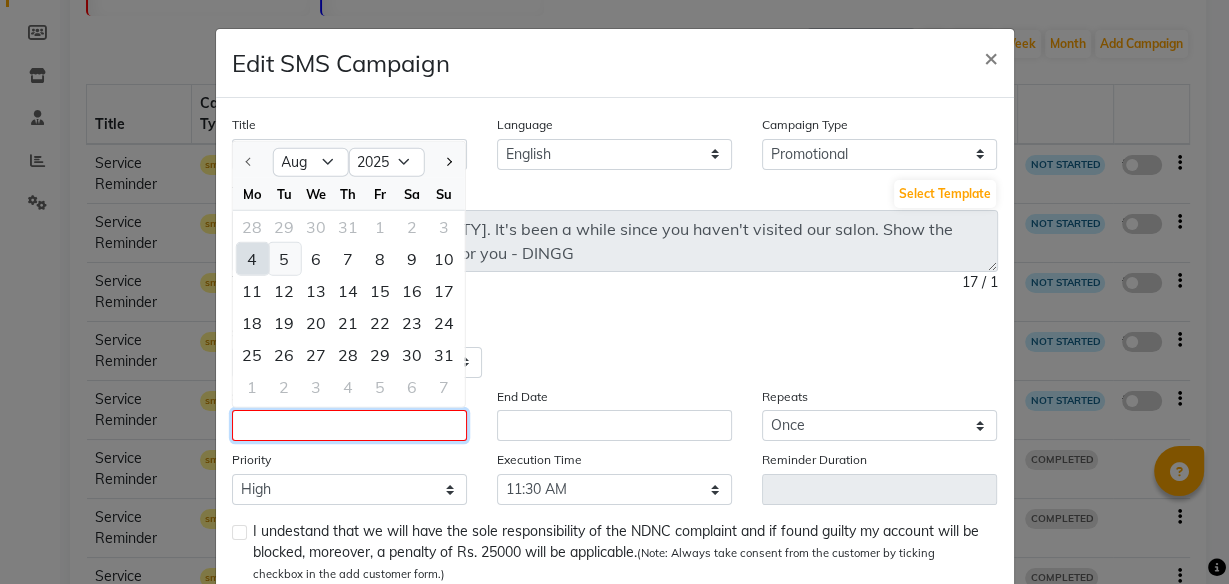 type on "05-08-2025" 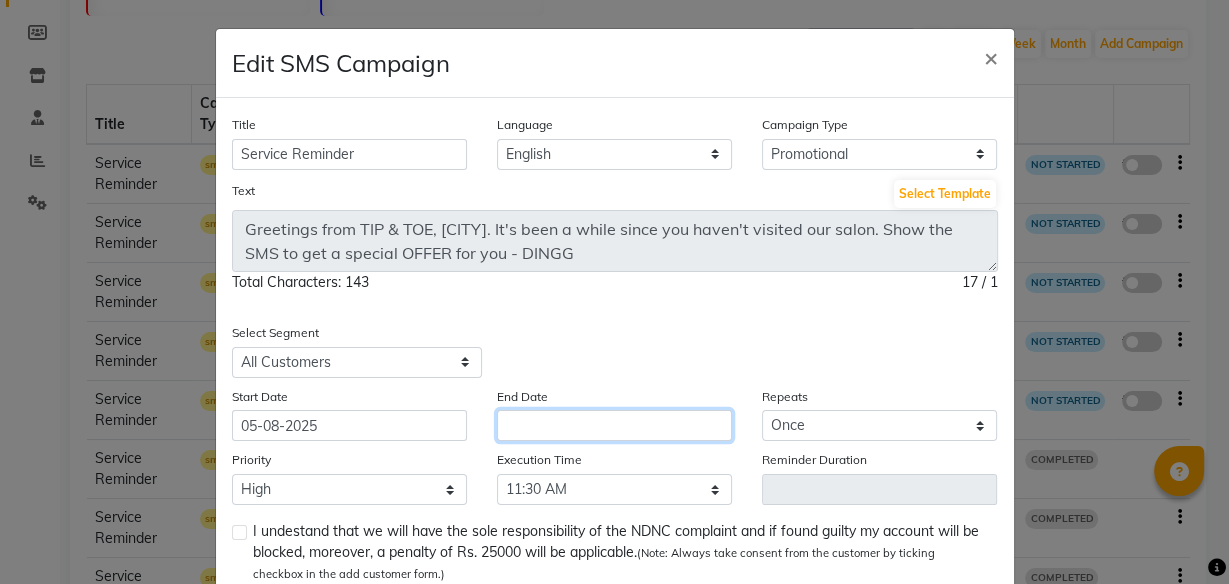 click 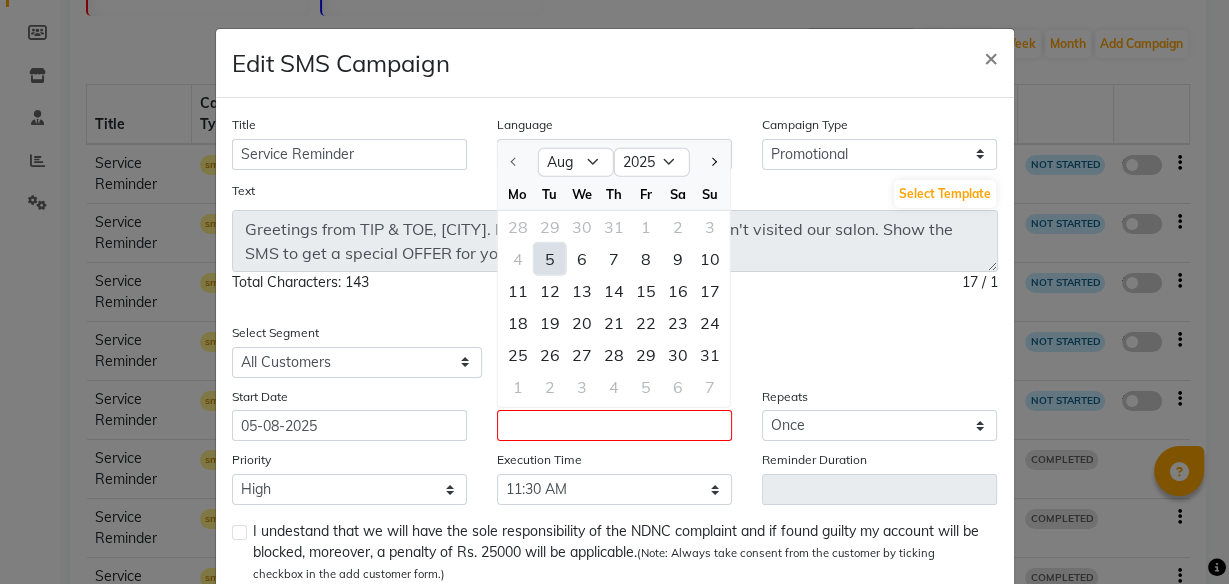 click on "5" 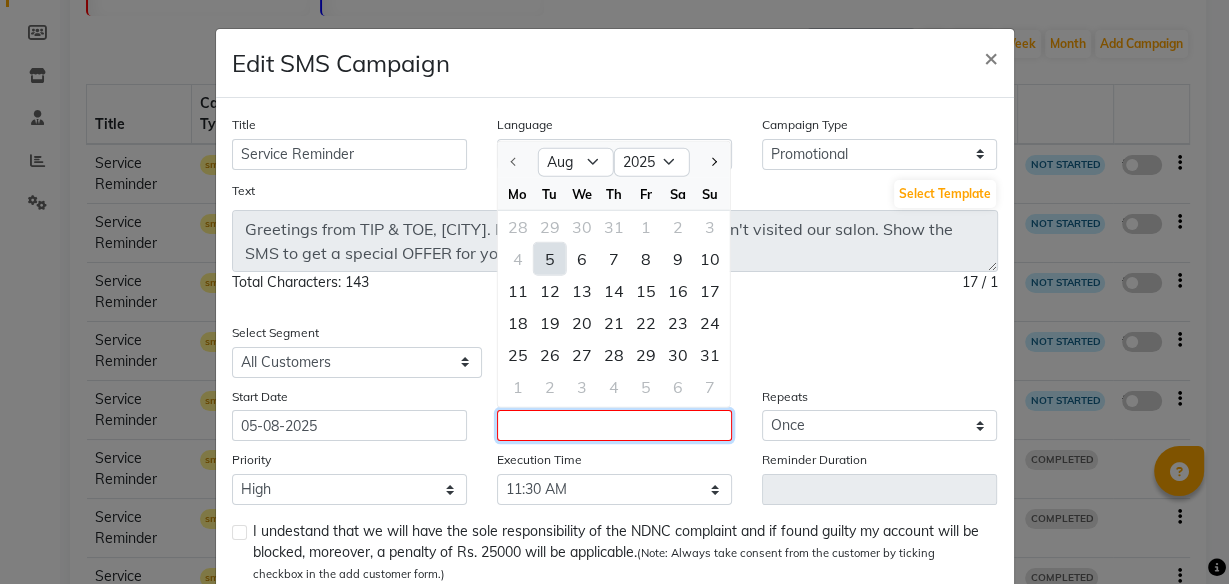 type on "05-08-2025" 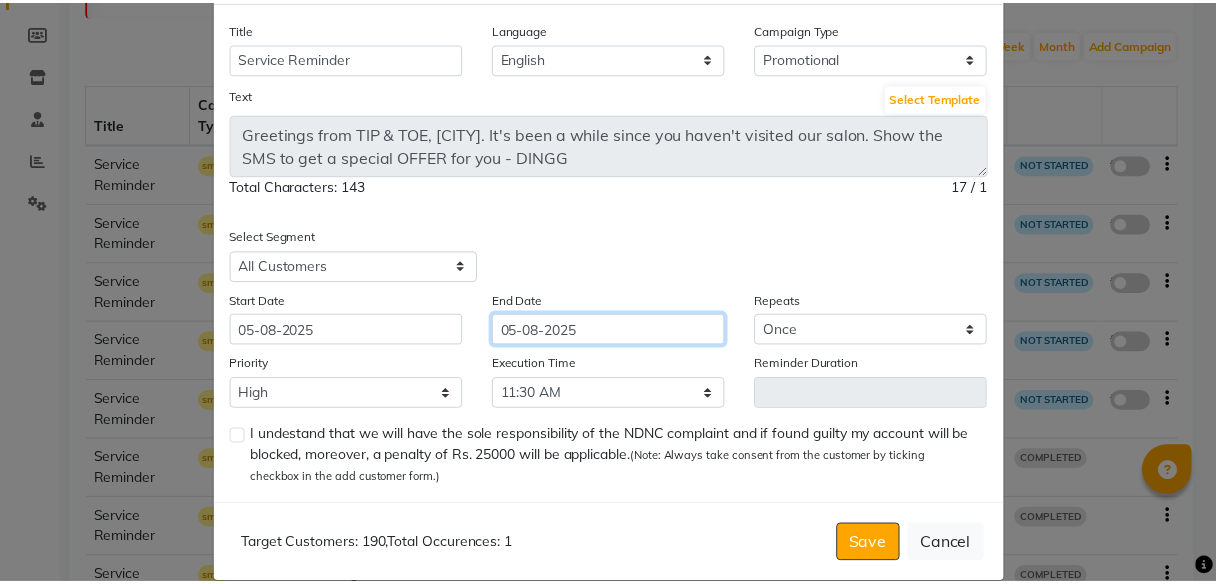 scroll, scrollTop: 121, scrollLeft: 0, axis: vertical 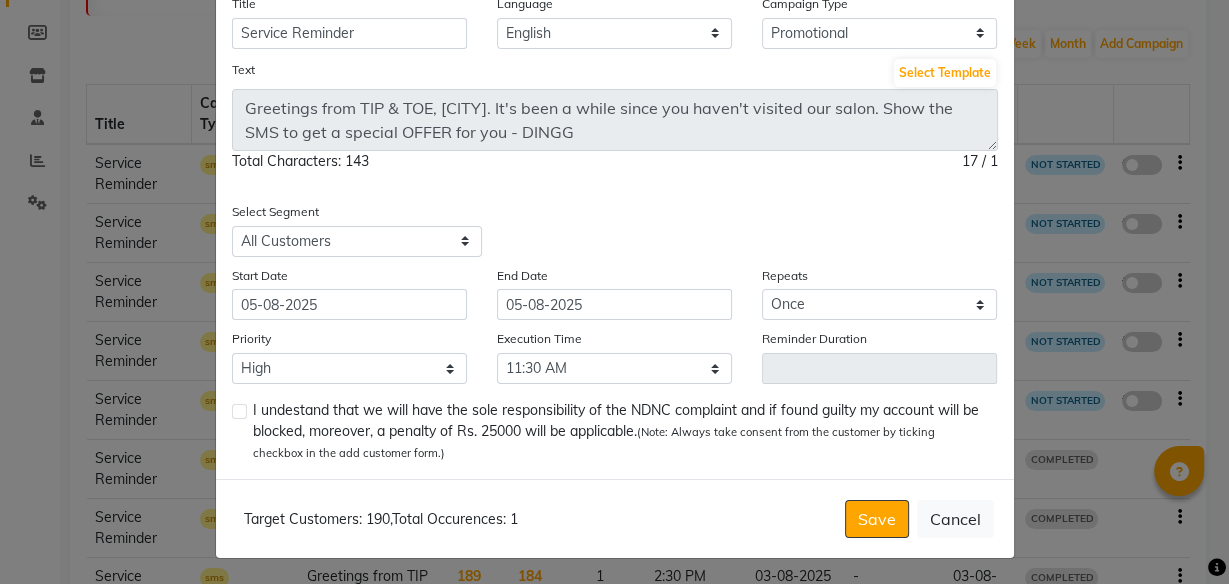 click 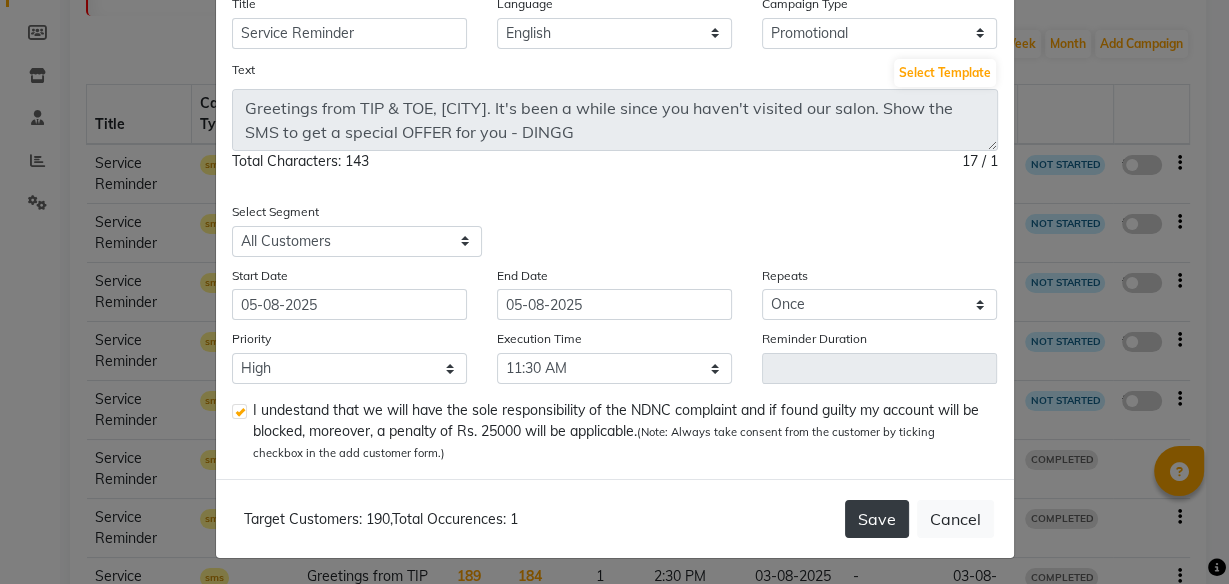 click on "Save" 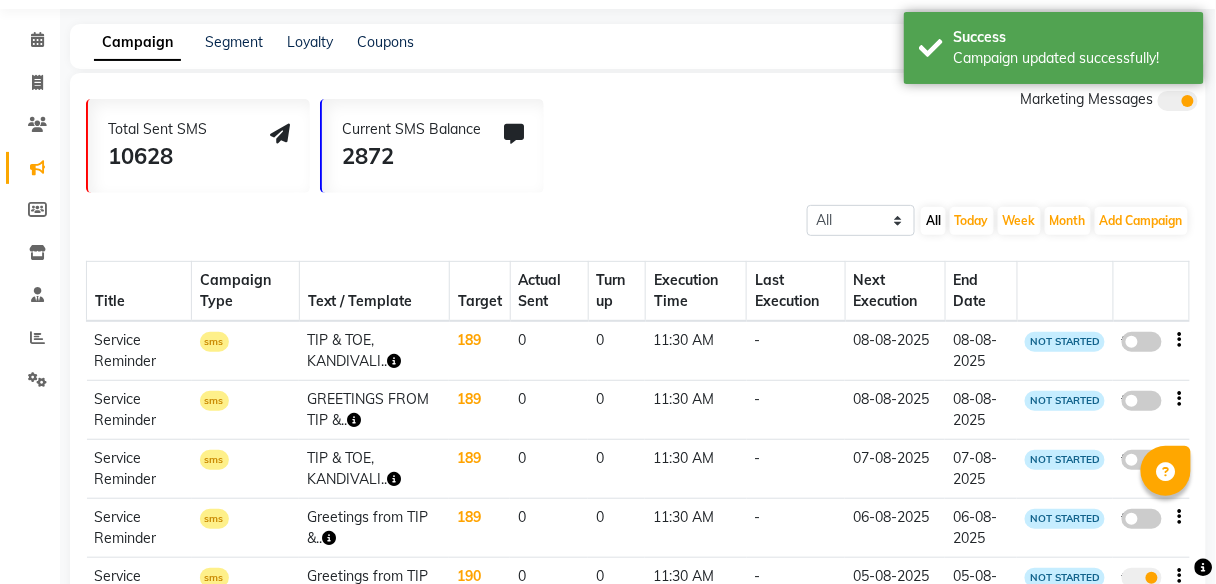 scroll, scrollTop: 0, scrollLeft: 0, axis: both 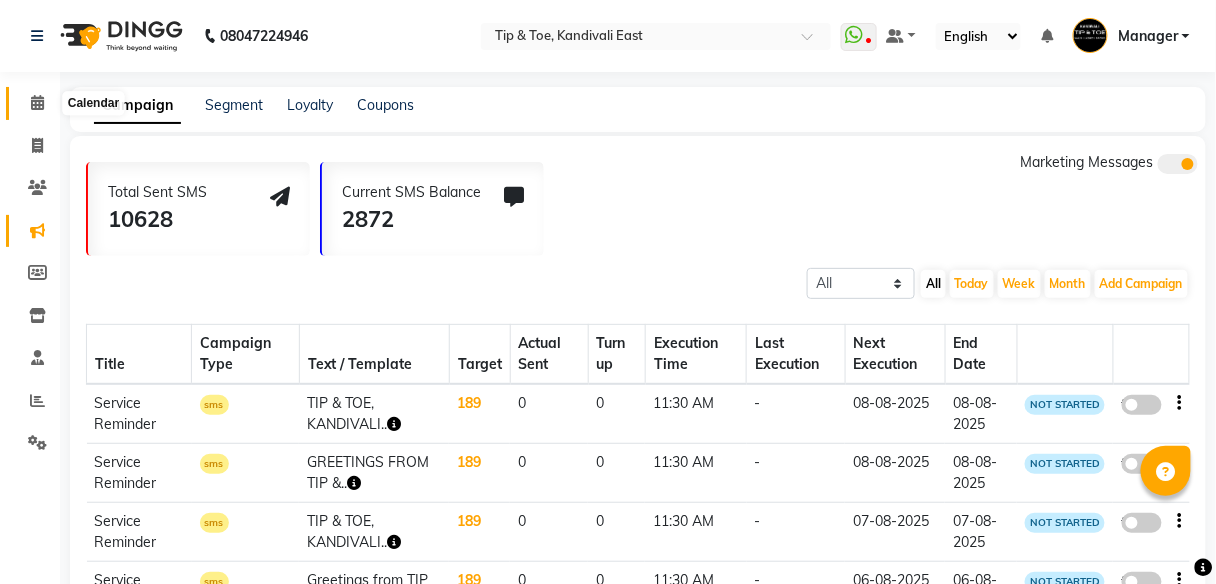 click 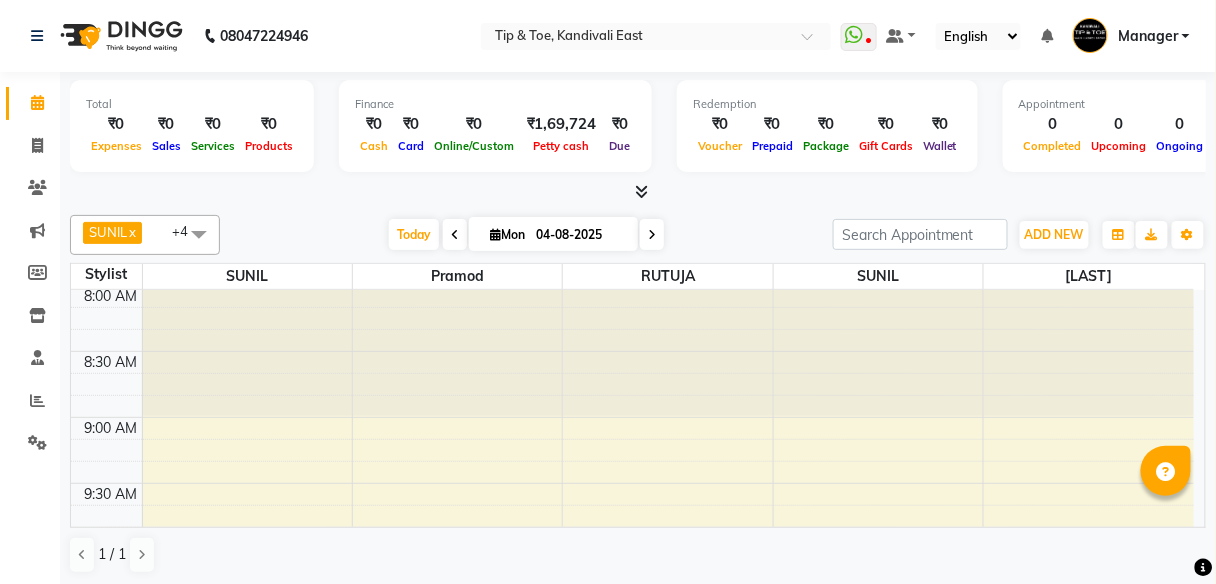 scroll, scrollTop: 0, scrollLeft: 0, axis: both 